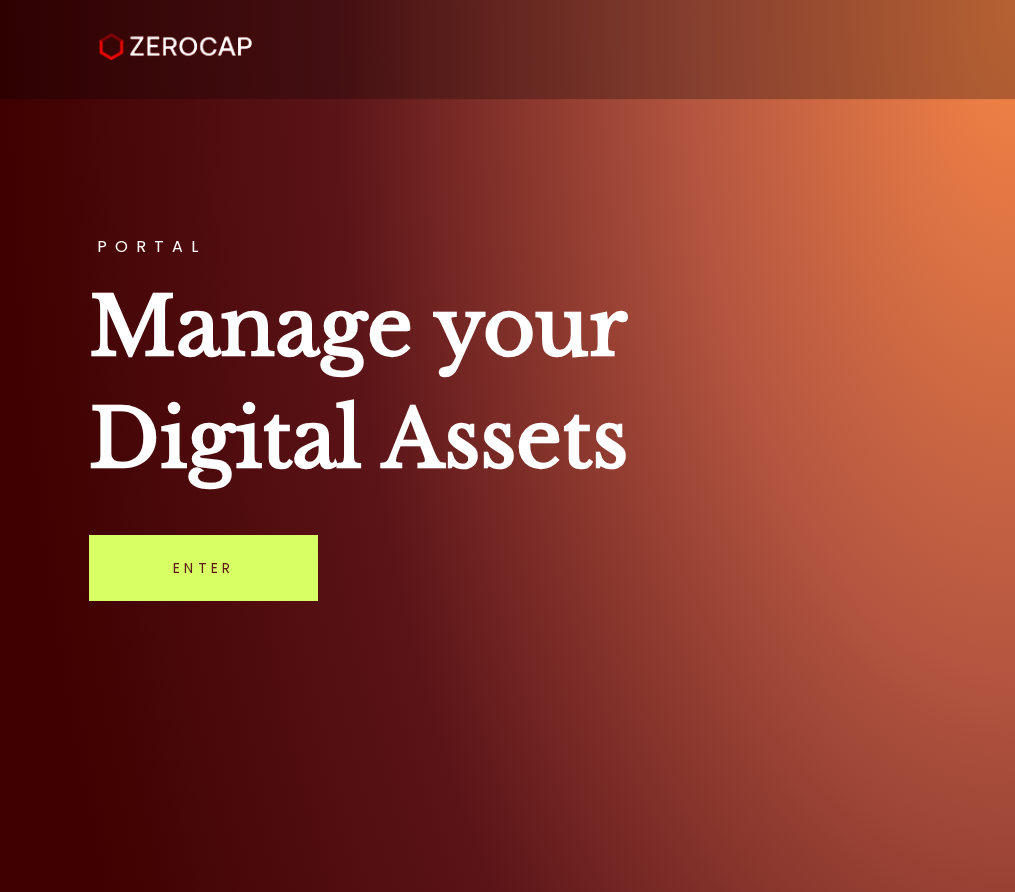 scroll, scrollTop: 0, scrollLeft: 0, axis: both 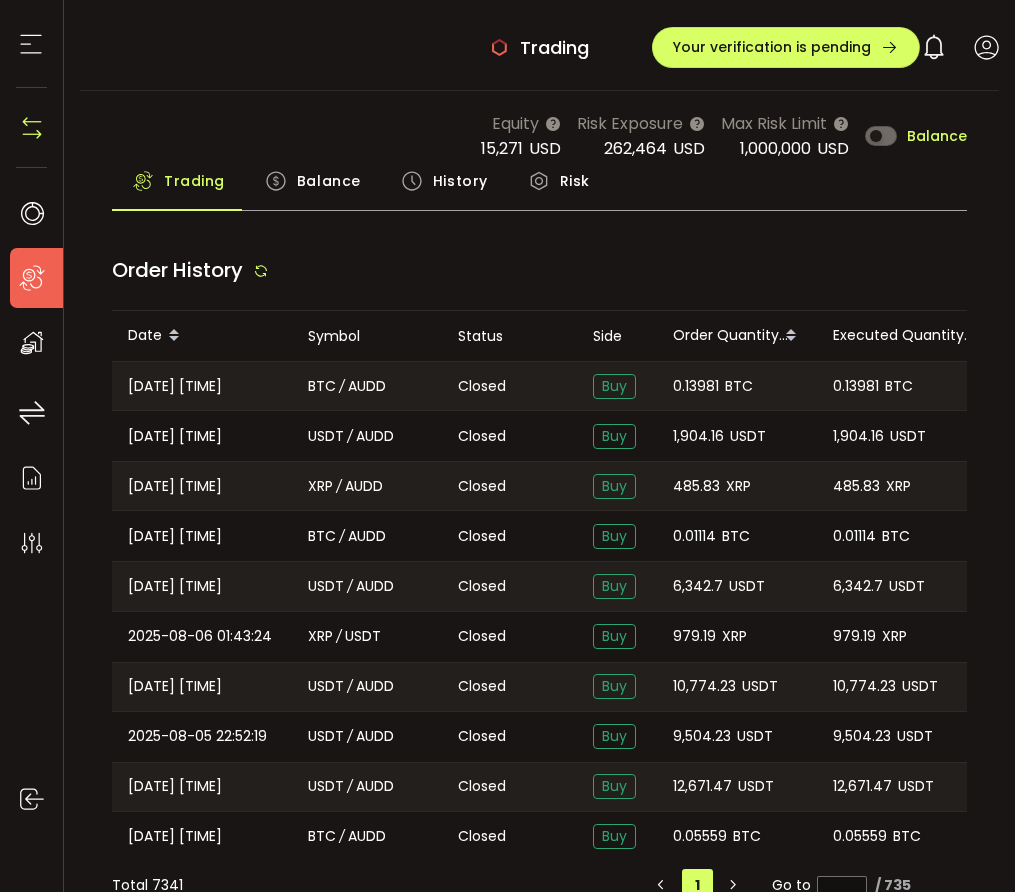 type on "***" 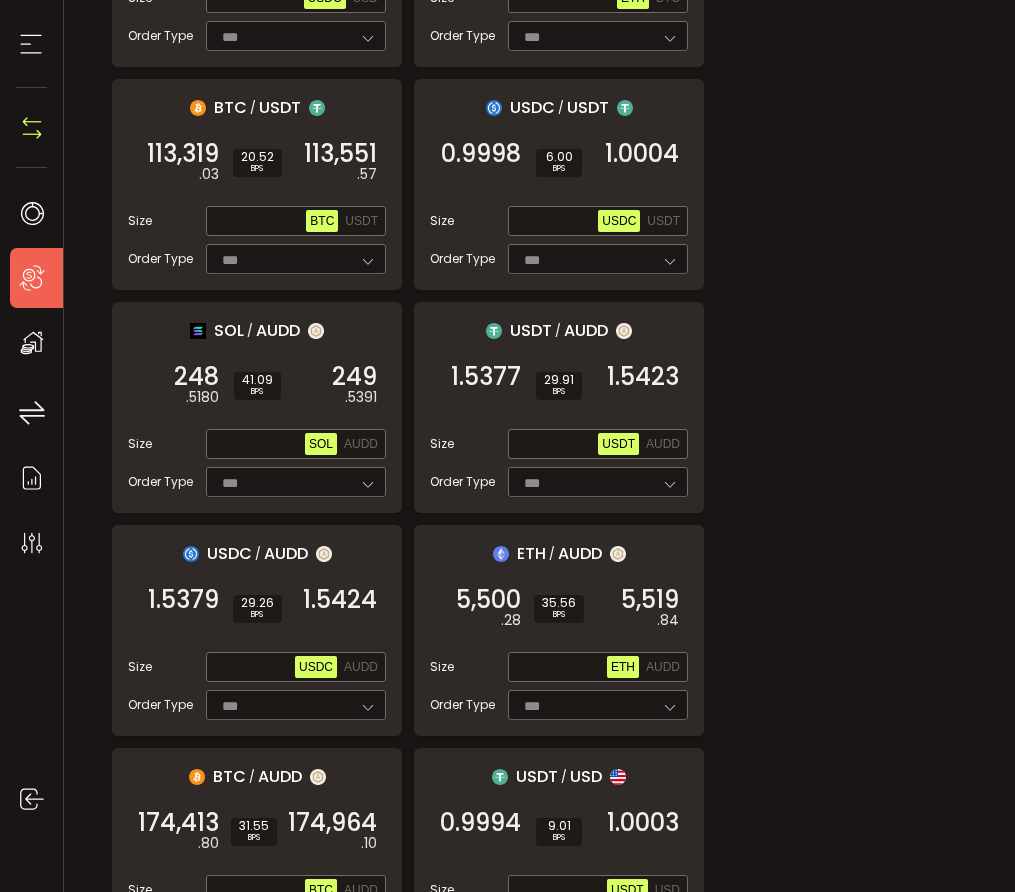 scroll, scrollTop: 854, scrollLeft: 0, axis: vertical 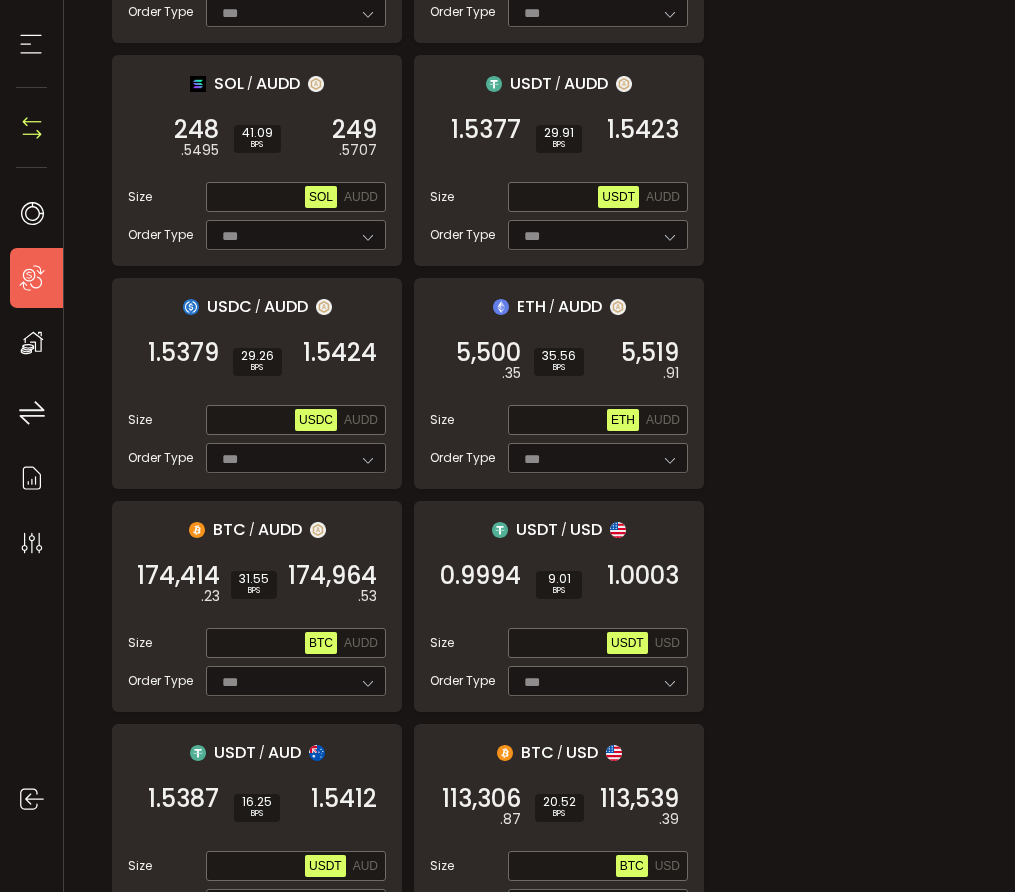 click on "Max BTC AUDD" at bounding box center [296, 643] 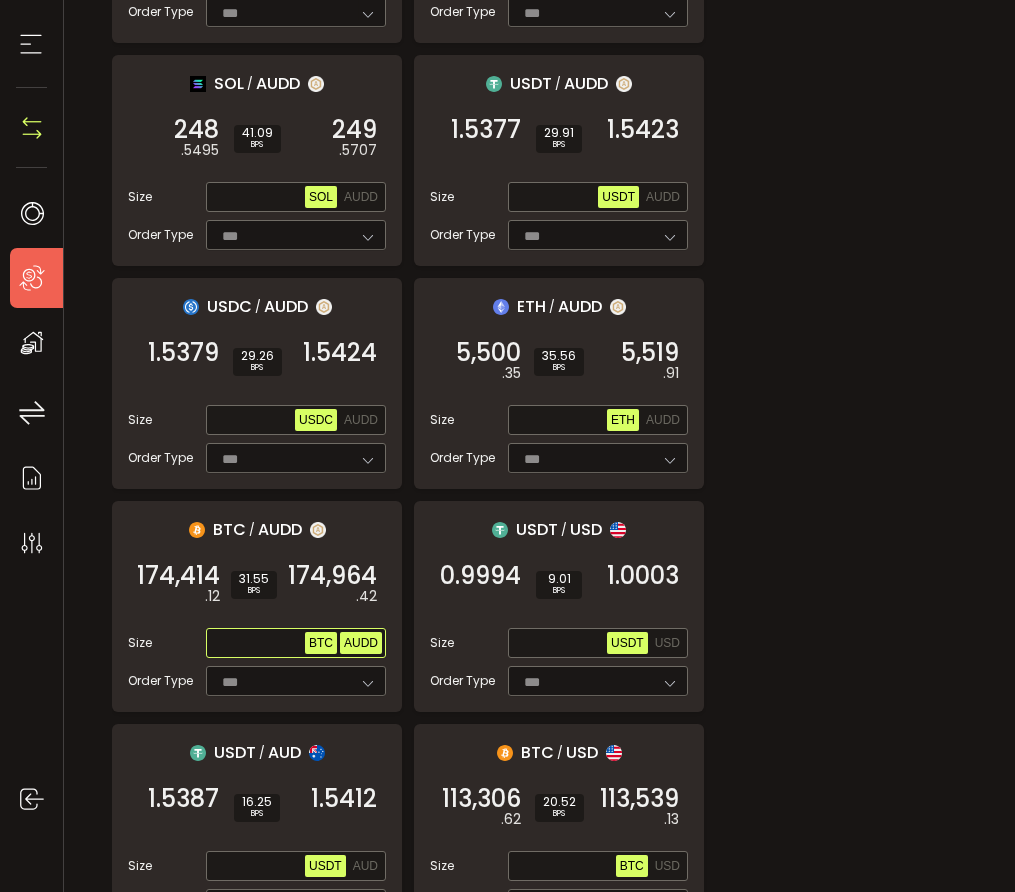 click on "AUDD" at bounding box center (361, 643) 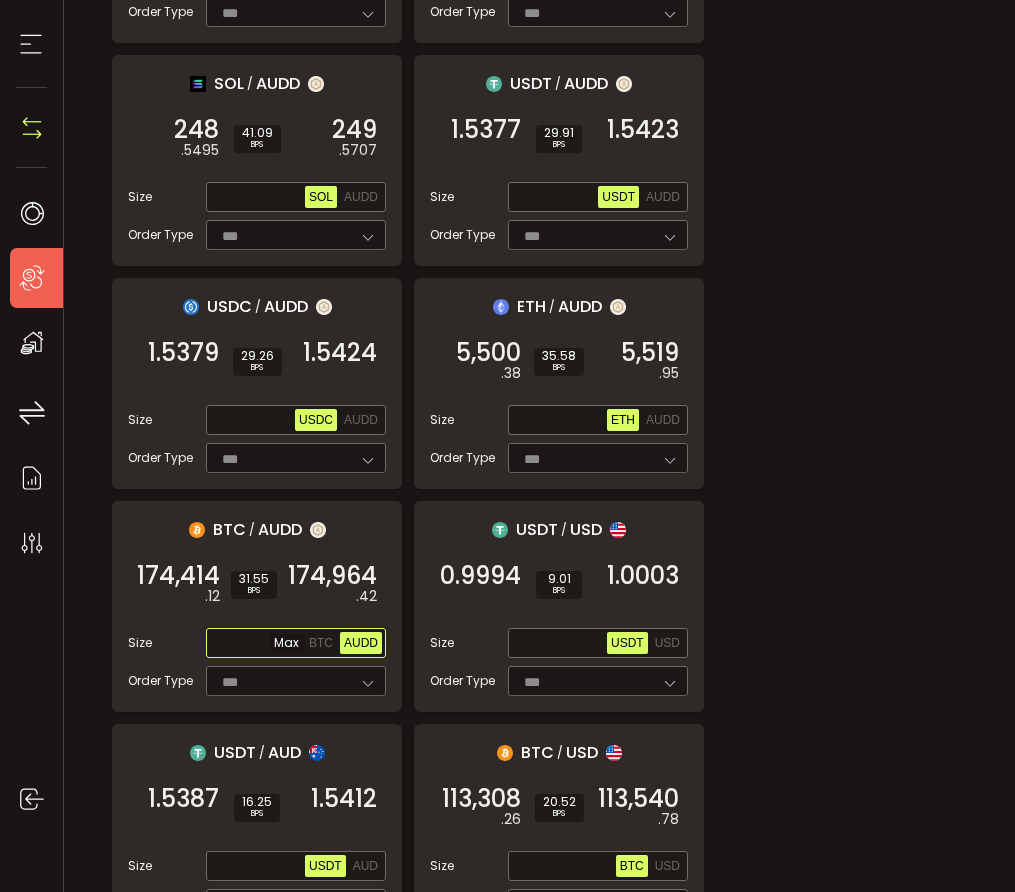click at bounding box center [257, 644] 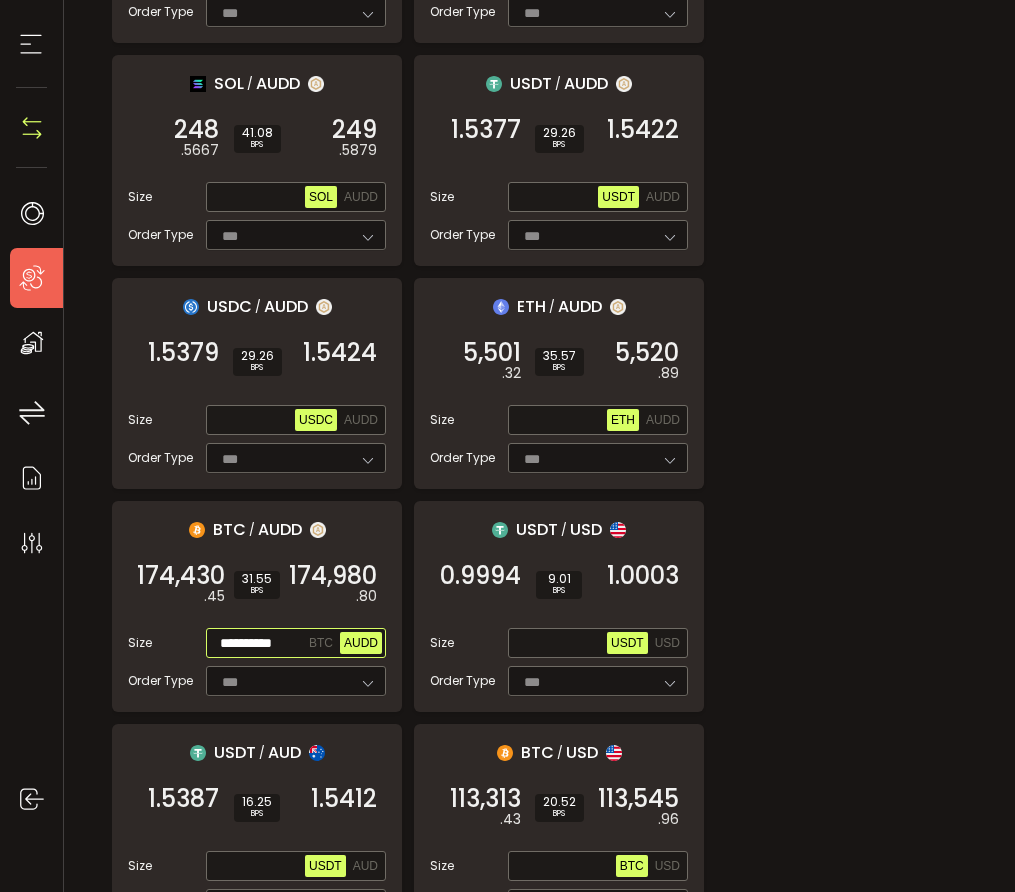 scroll, scrollTop: 0, scrollLeft: 0, axis: both 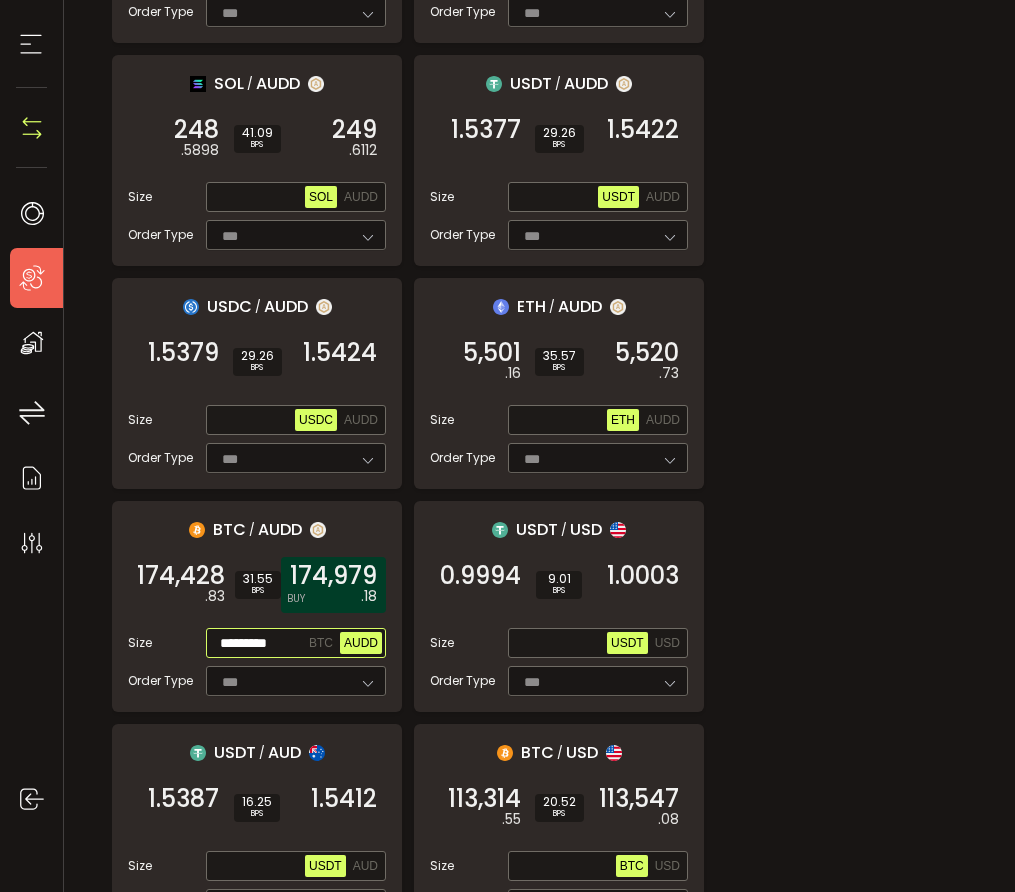 type on "*********" 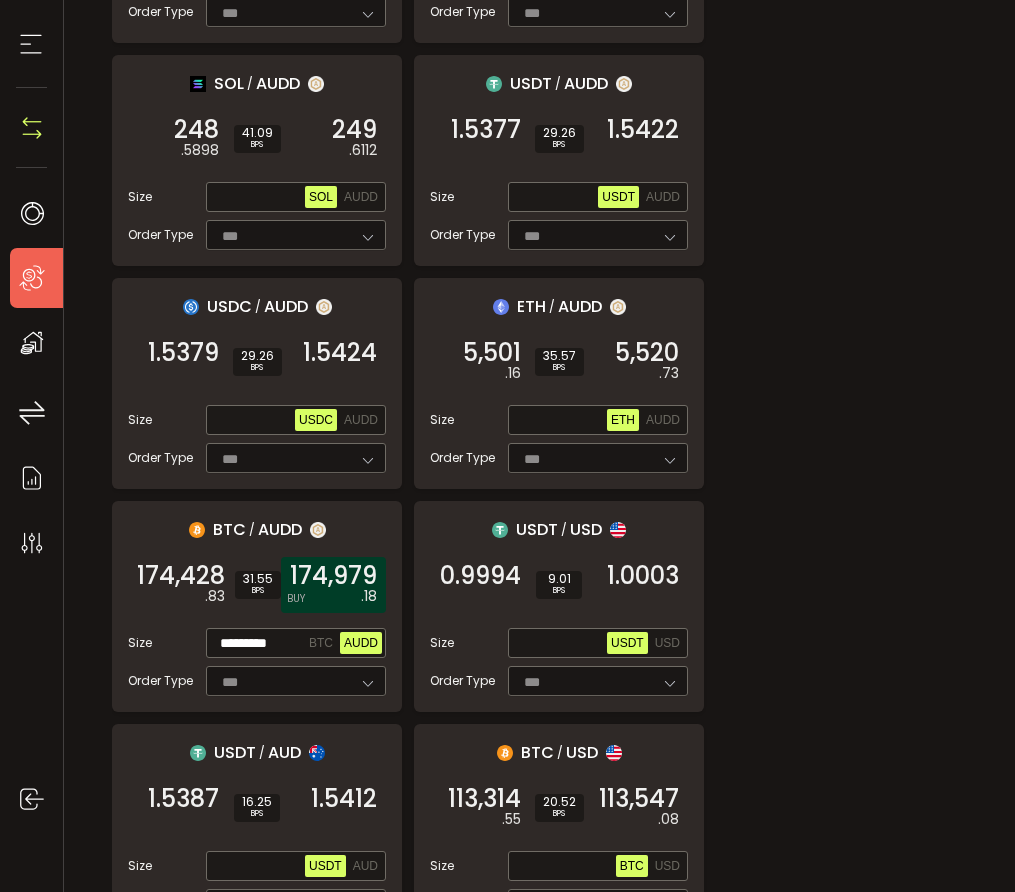 click on "174,979" at bounding box center [333, 576] 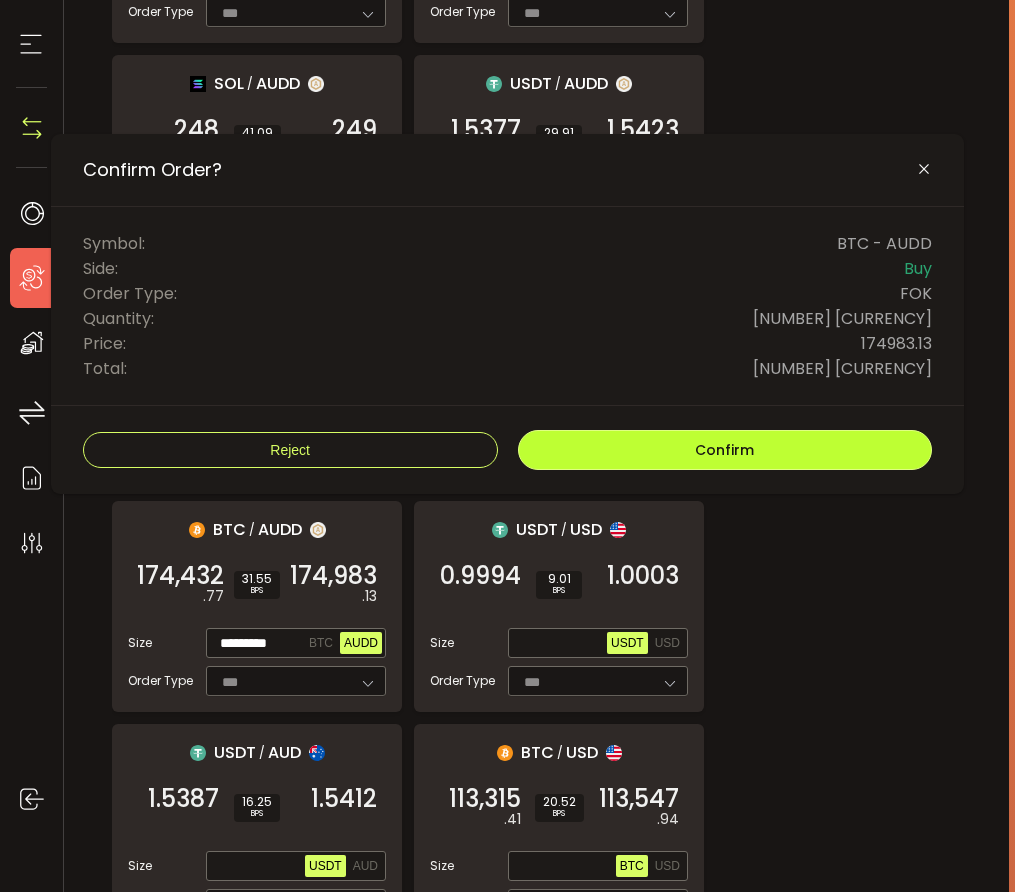 click on "Confirm" at bounding box center [724, 450] 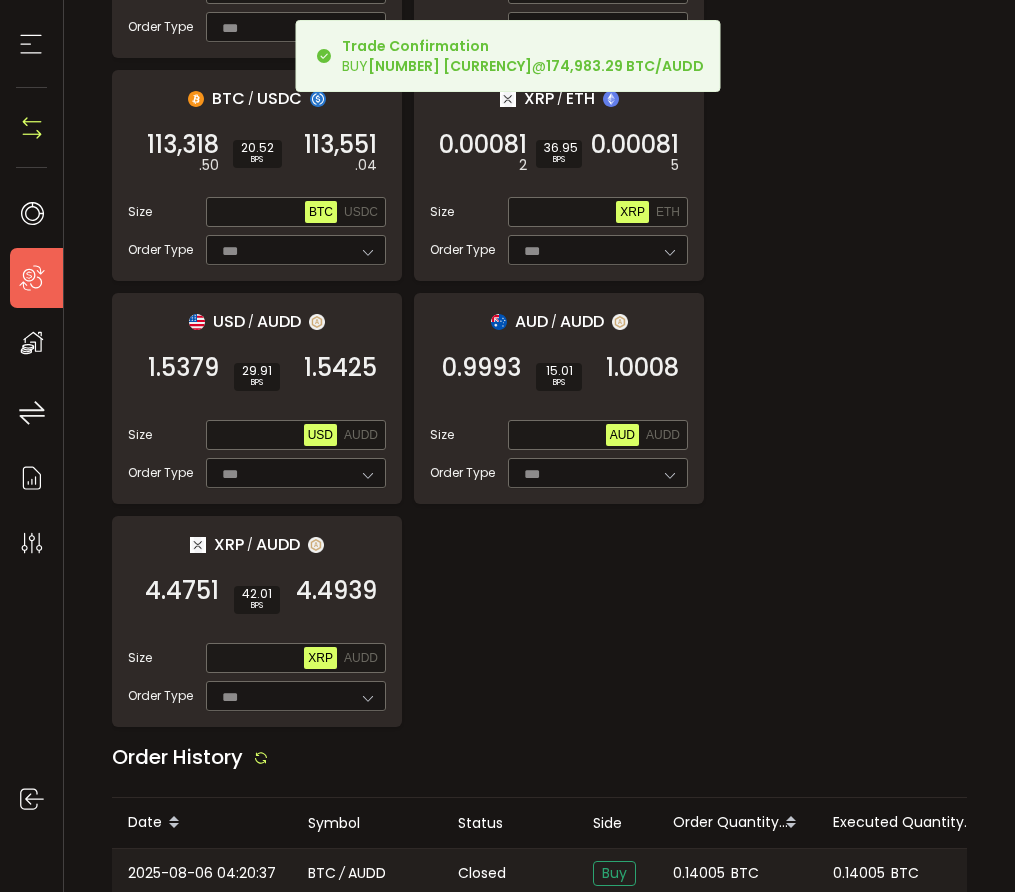 scroll, scrollTop: 3036, scrollLeft: 0, axis: vertical 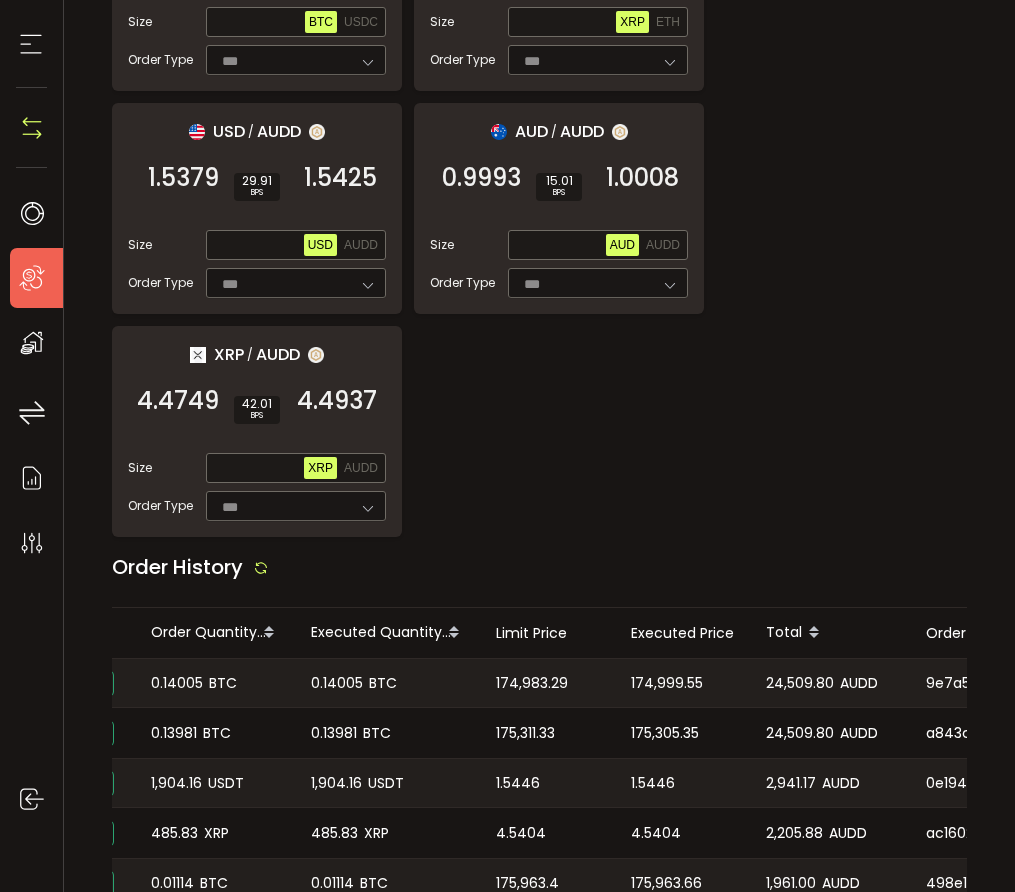 click on "174,999.55" at bounding box center (667, 683) 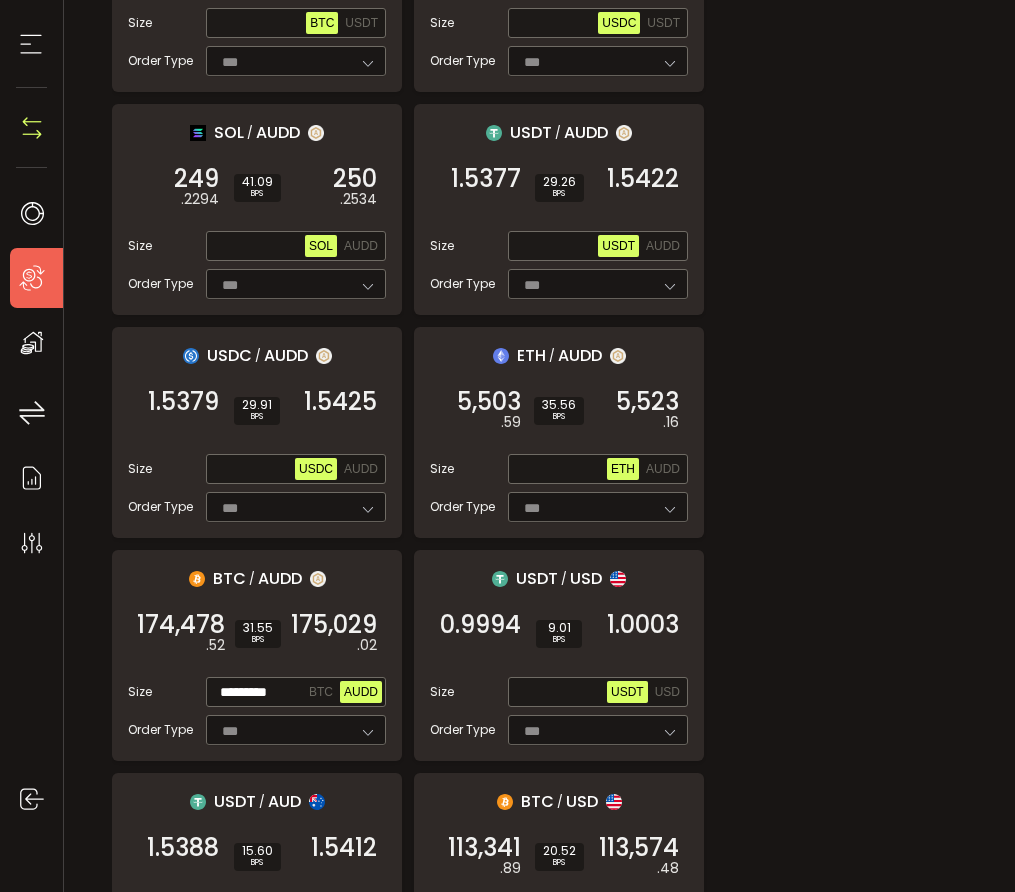 scroll, scrollTop: 799, scrollLeft: 0, axis: vertical 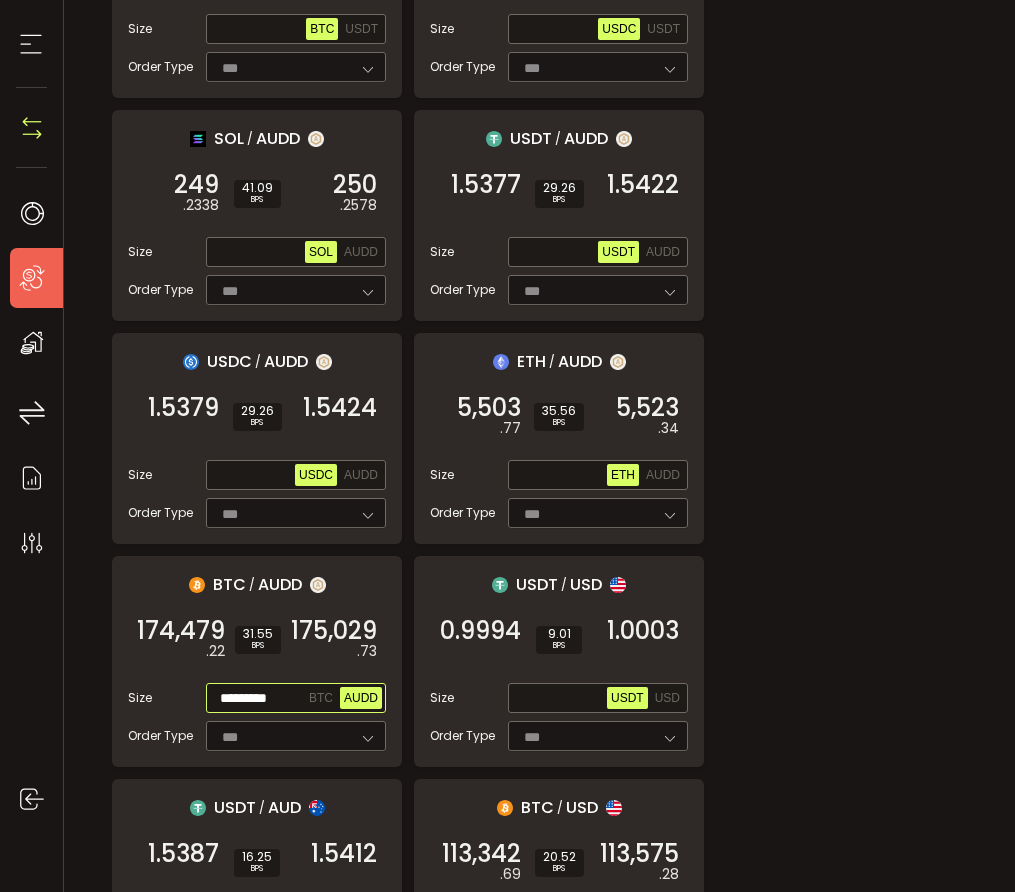 click on "AUDD" at bounding box center [361, 698] 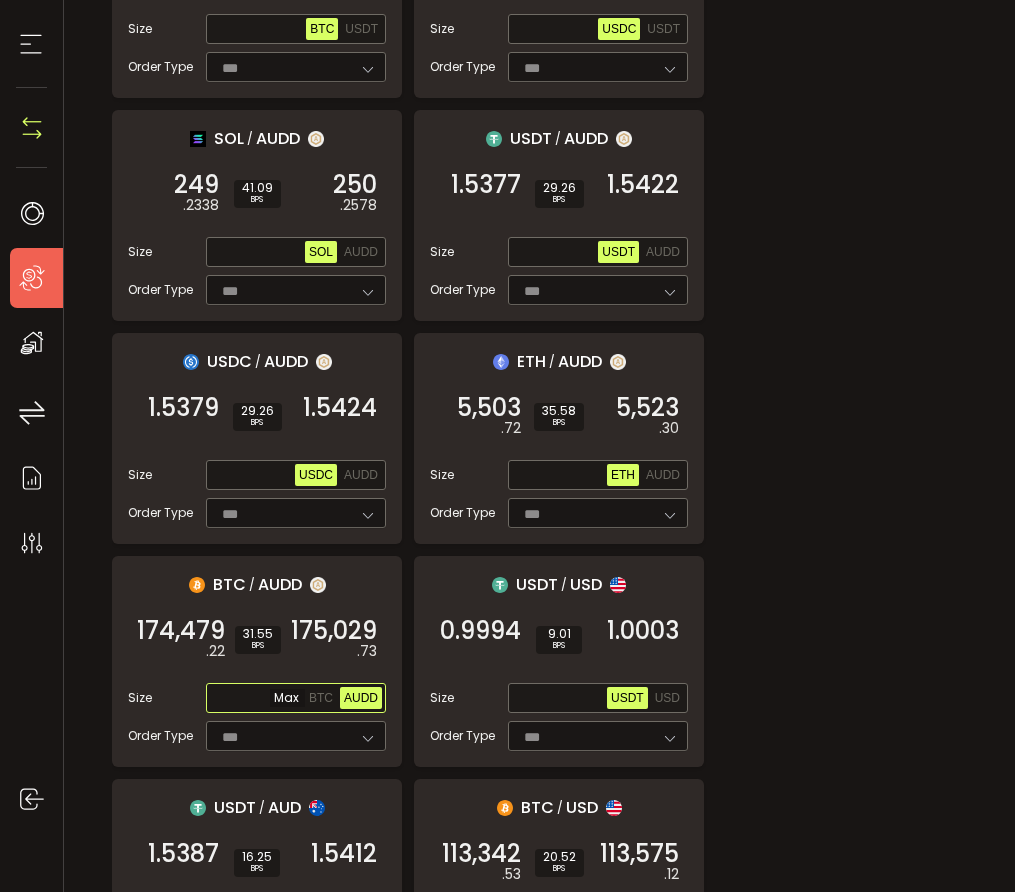 click at bounding box center [257, 699] 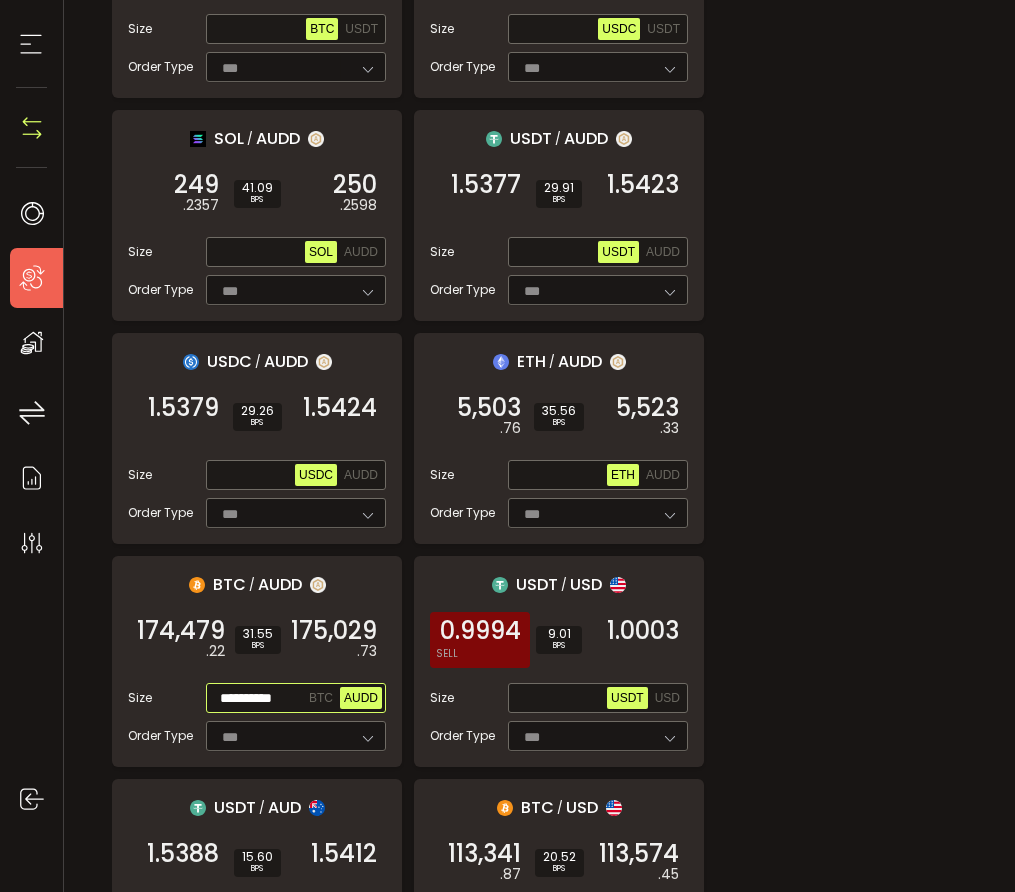 scroll, scrollTop: 0, scrollLeft: 0, axis: both 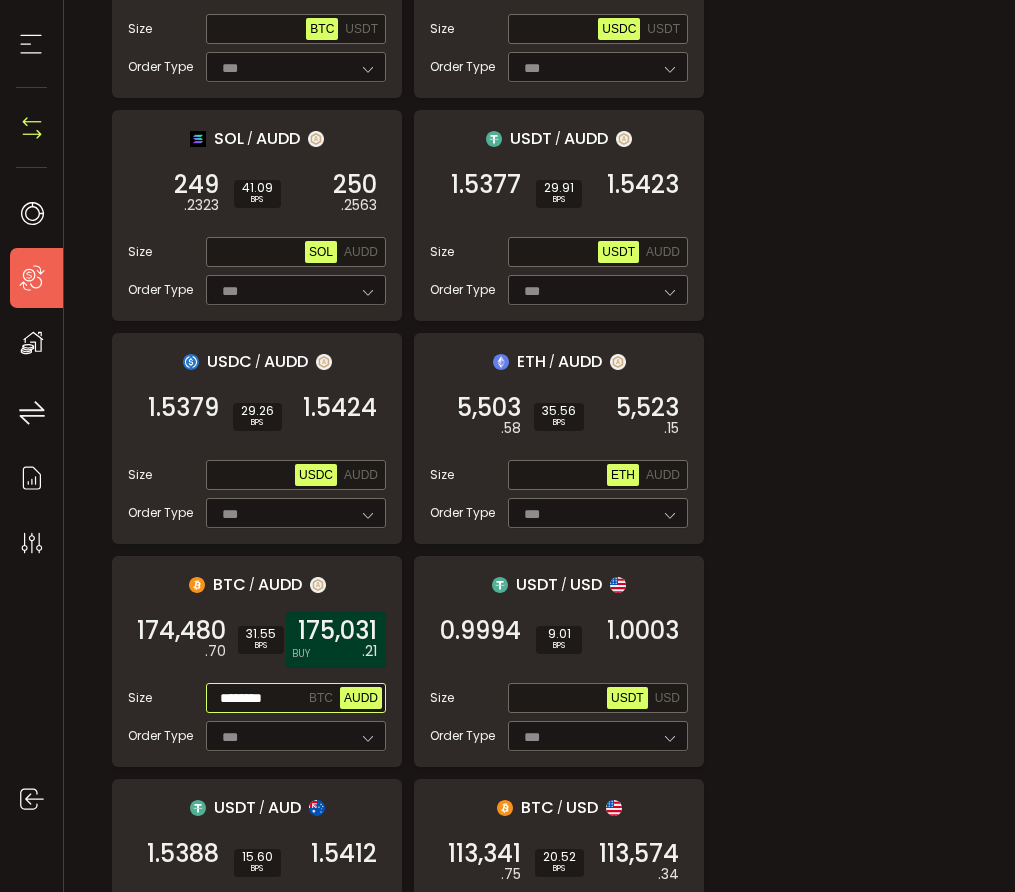type on "********" 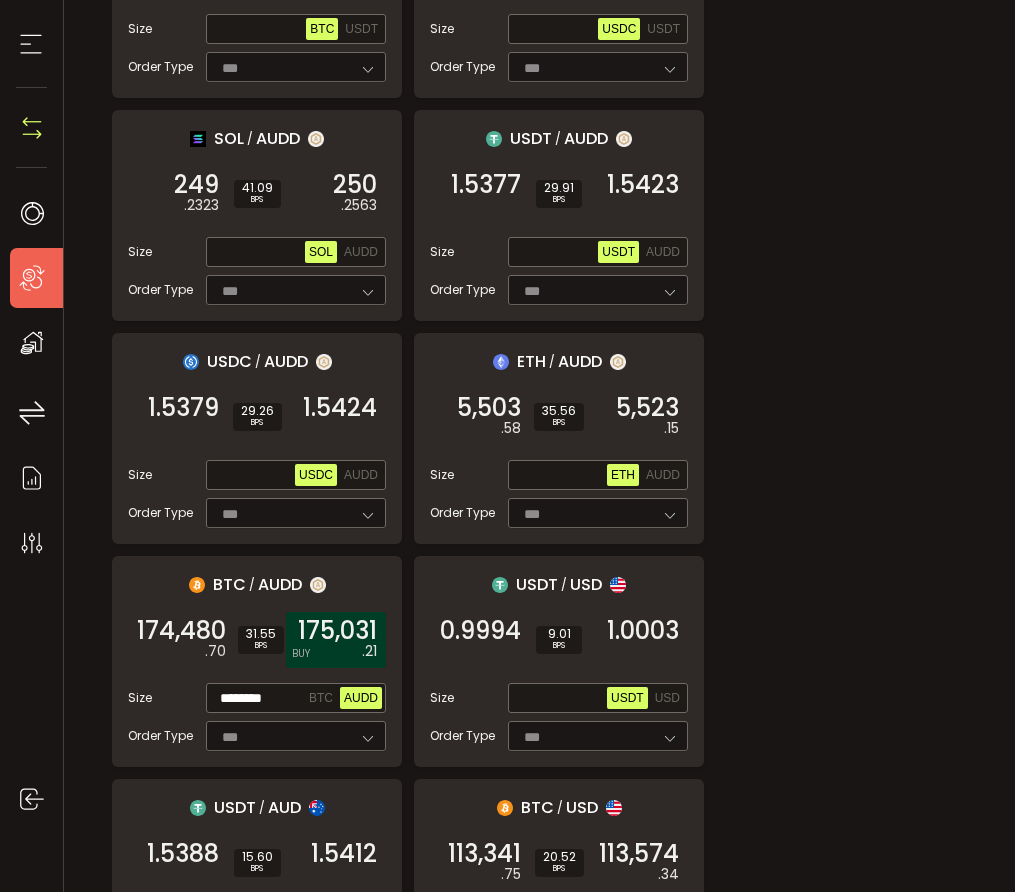 click on "175,031" at bounding box center [337, 631] 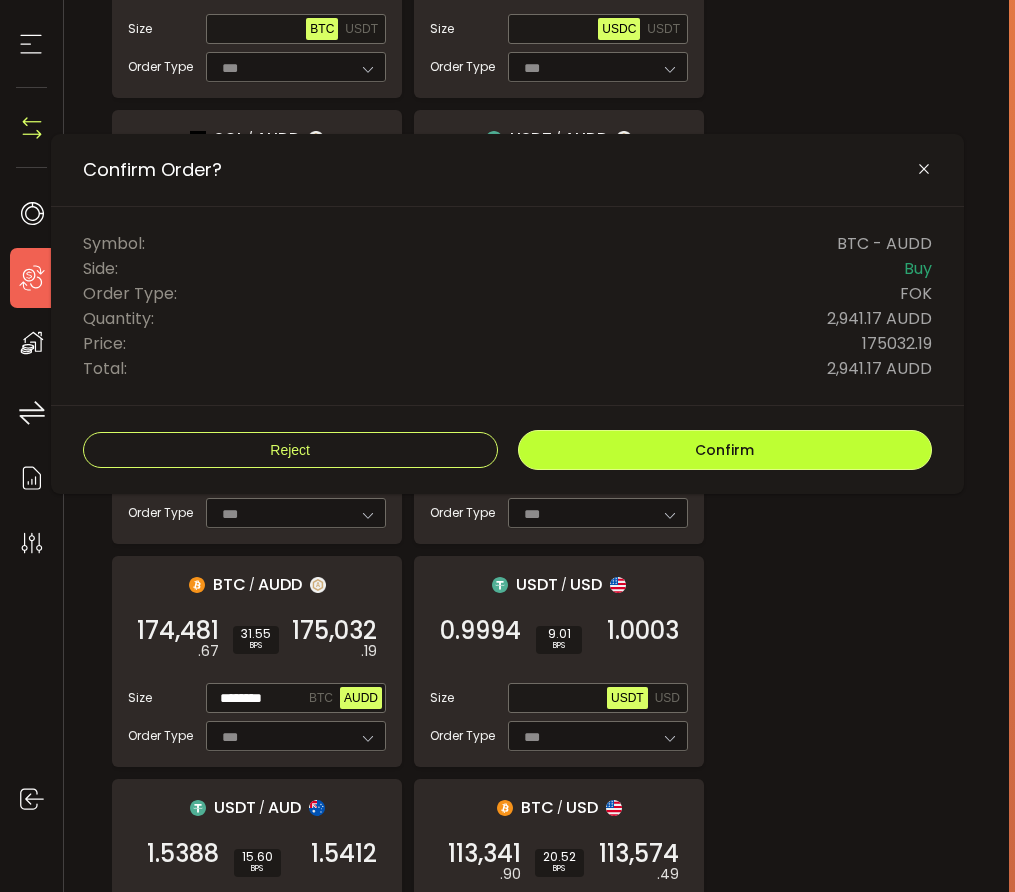 click on "Confirm" at bounding box center [725, 450] 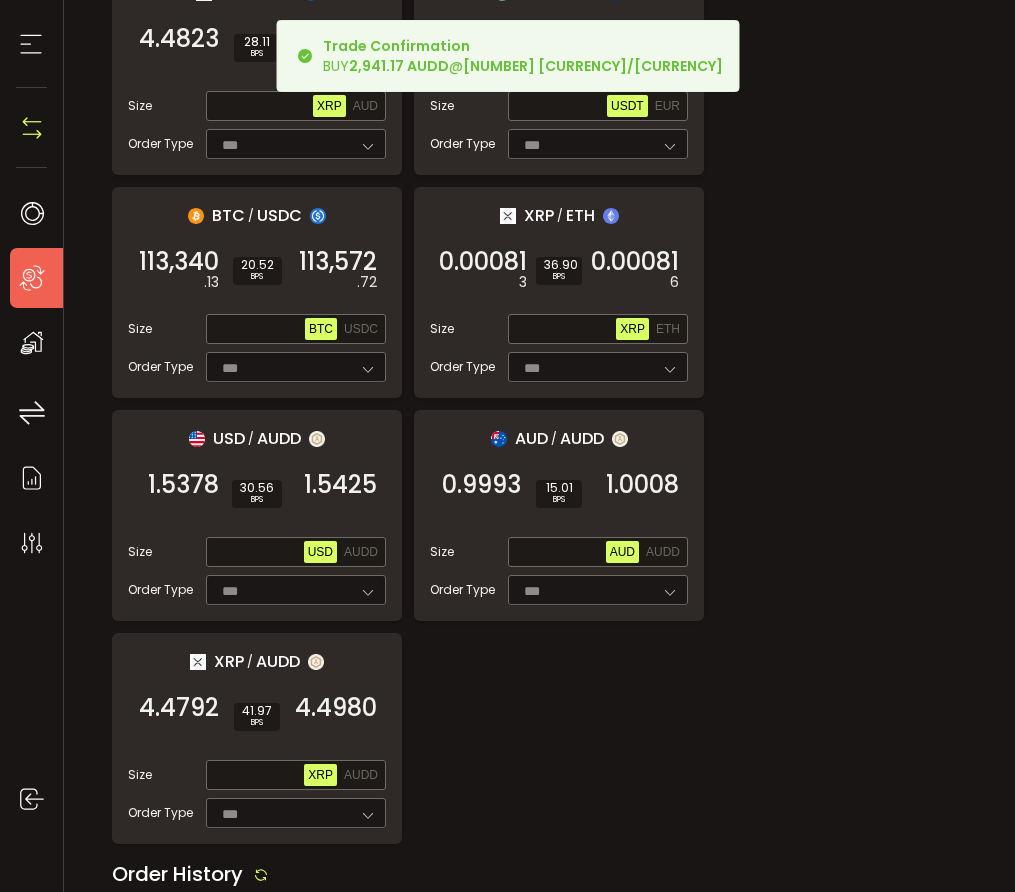 scroll, scrollTop: 3416, scrollLeft: 0, axis: vertical 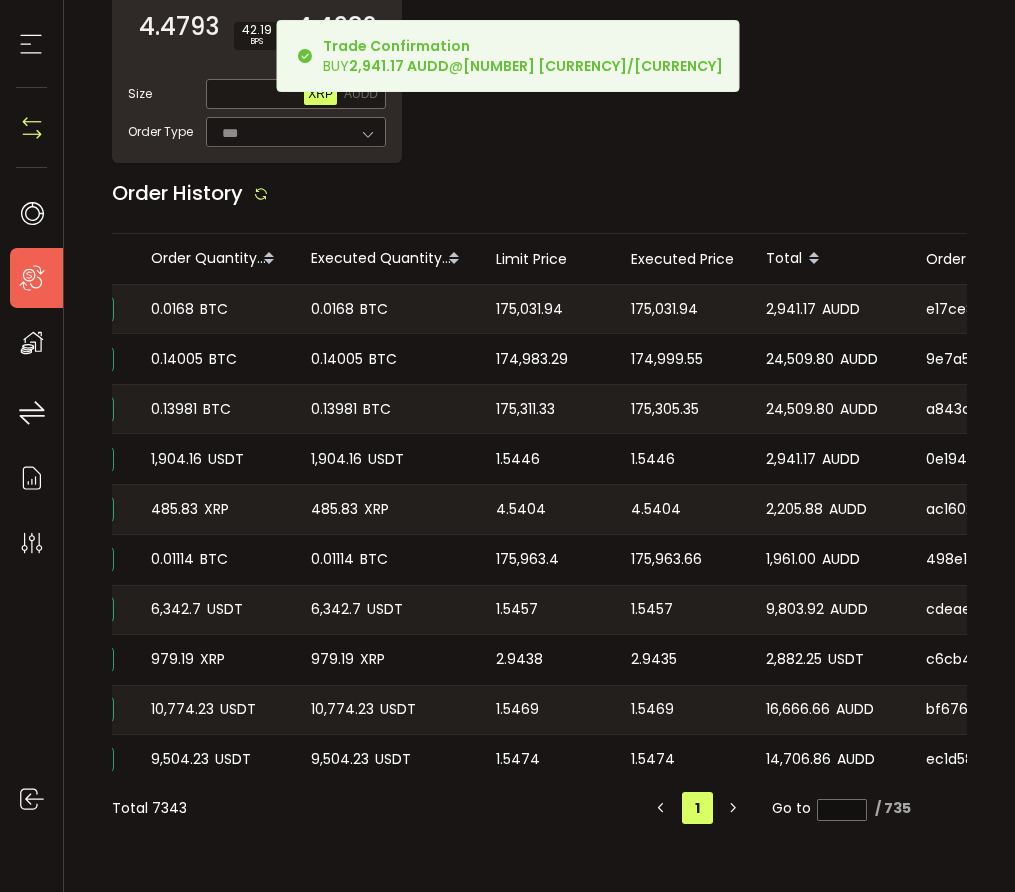 click on "175,031.94" at bounding box center (664, 309) 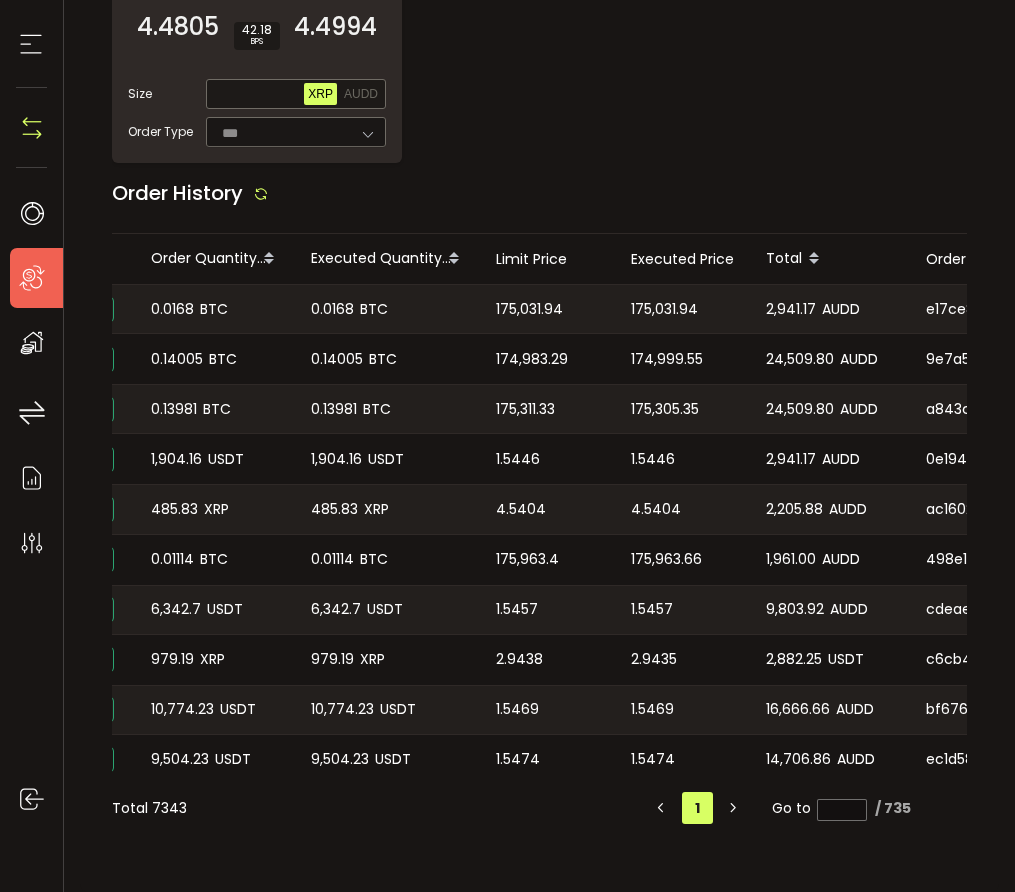 click on "Order History" at bounding box center [539, 198] 